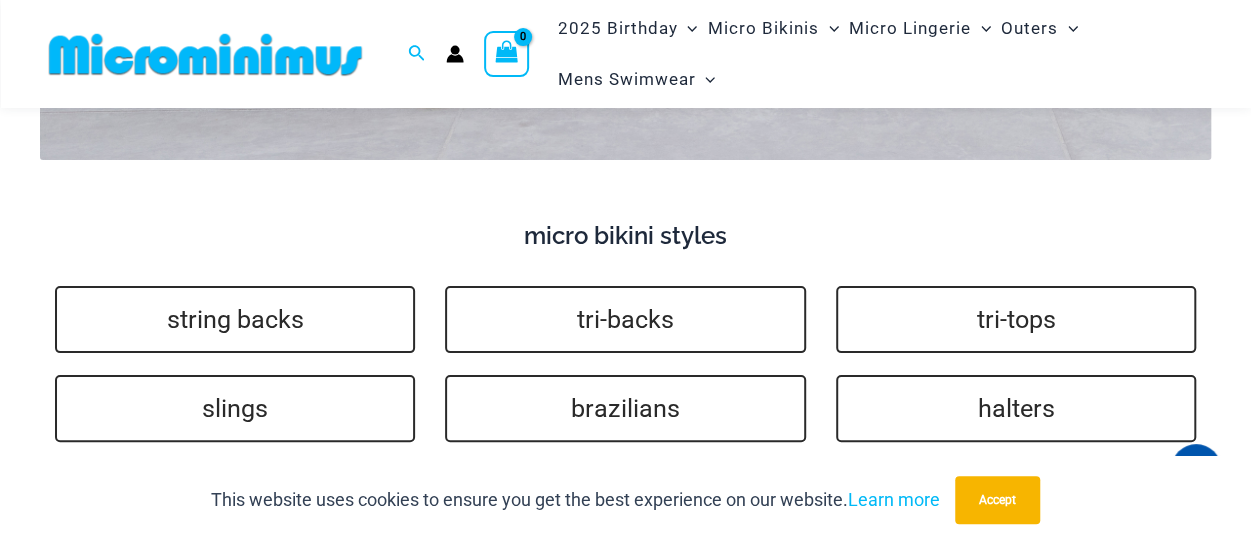 scroll, scrollTop: 3800, scrollLeft: 0, axis: vertical 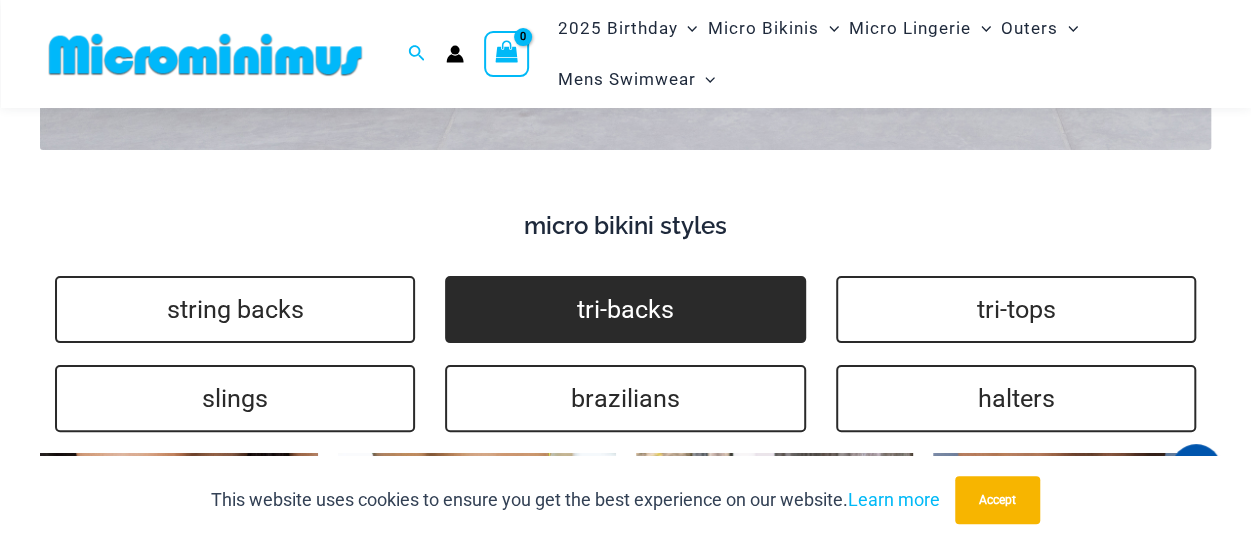 click on "tri-backs" at bounding box center [625, 309] 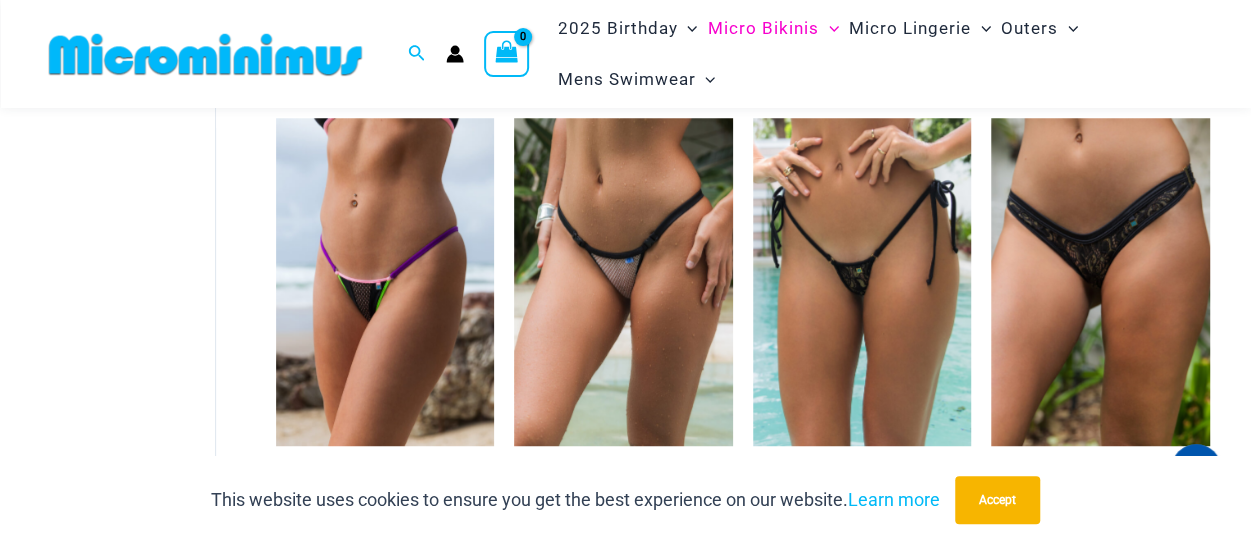 scroll, scrollTop: 695, scrollLeft: 0, axis: vertical 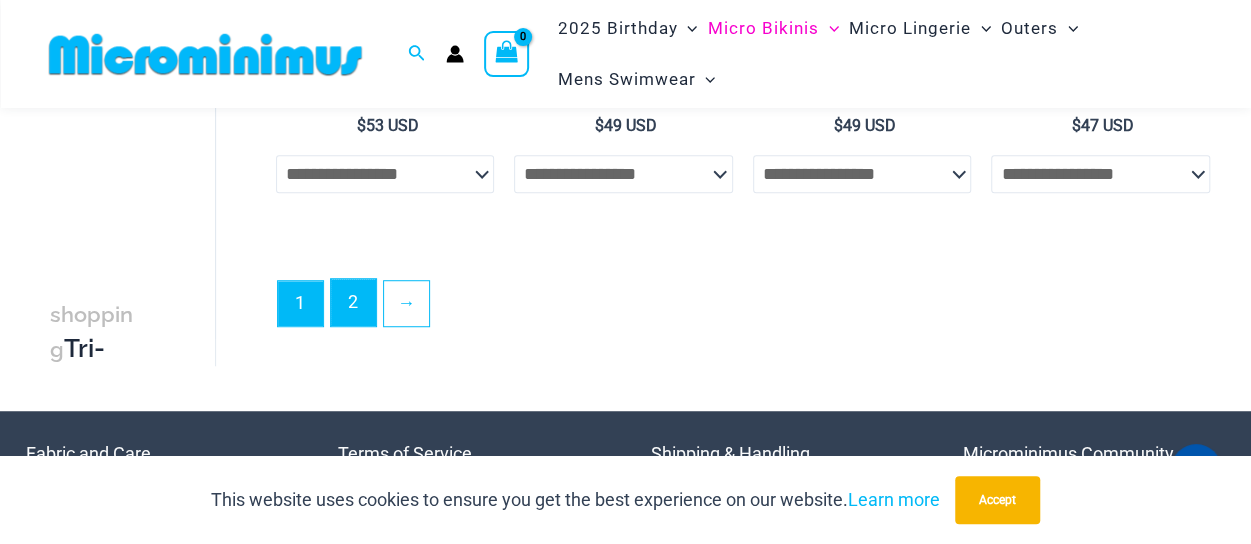 click on "2" at bounding box center (353, 302) 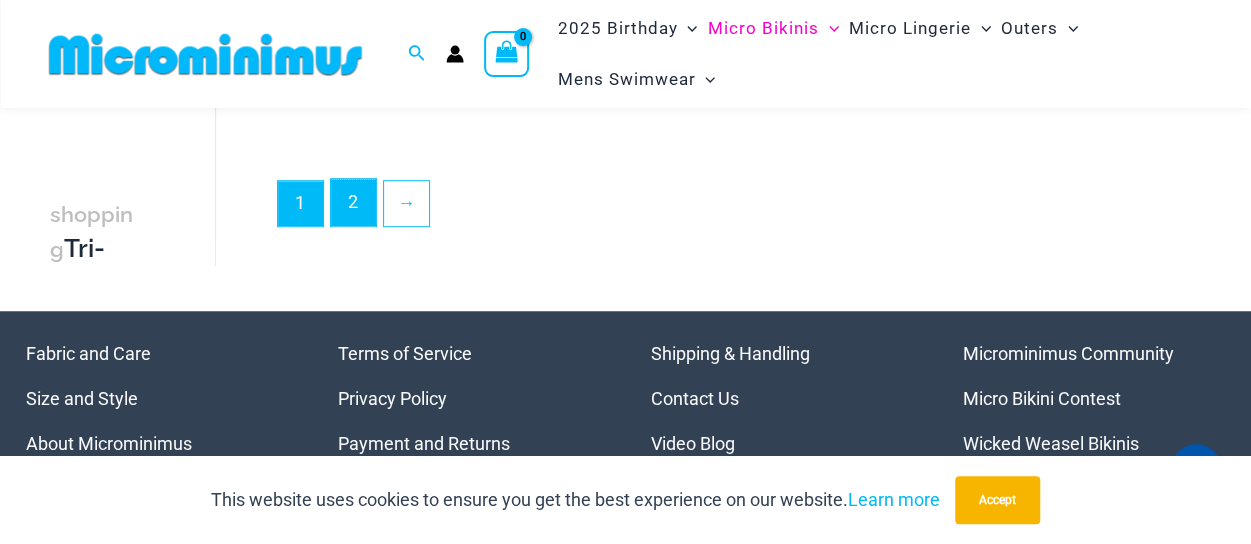 scroll, scrollTop: 4466, scrollLeft: 0, axis: vertical 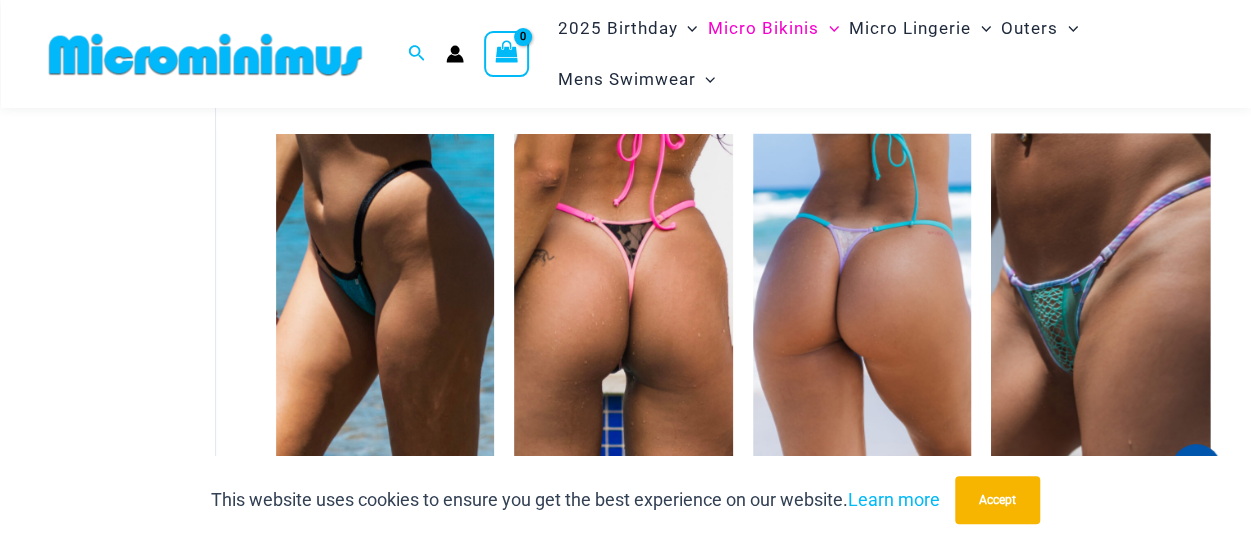 click at bounding box center [1100, 298] 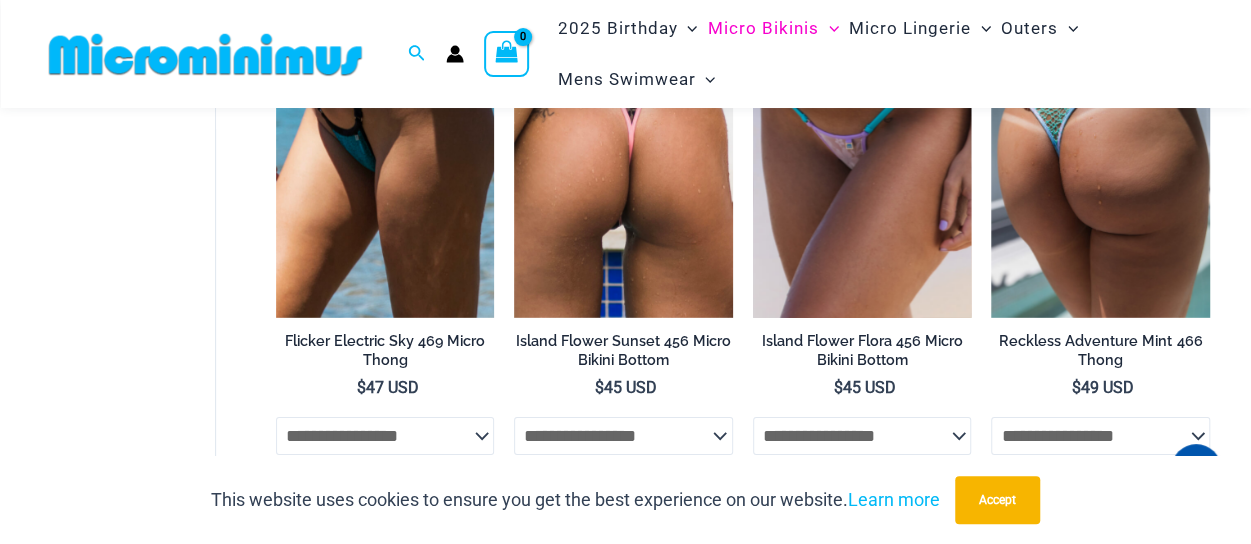 scroll, scrollTop: 2975, scrollLeft: 0, axis: vertical 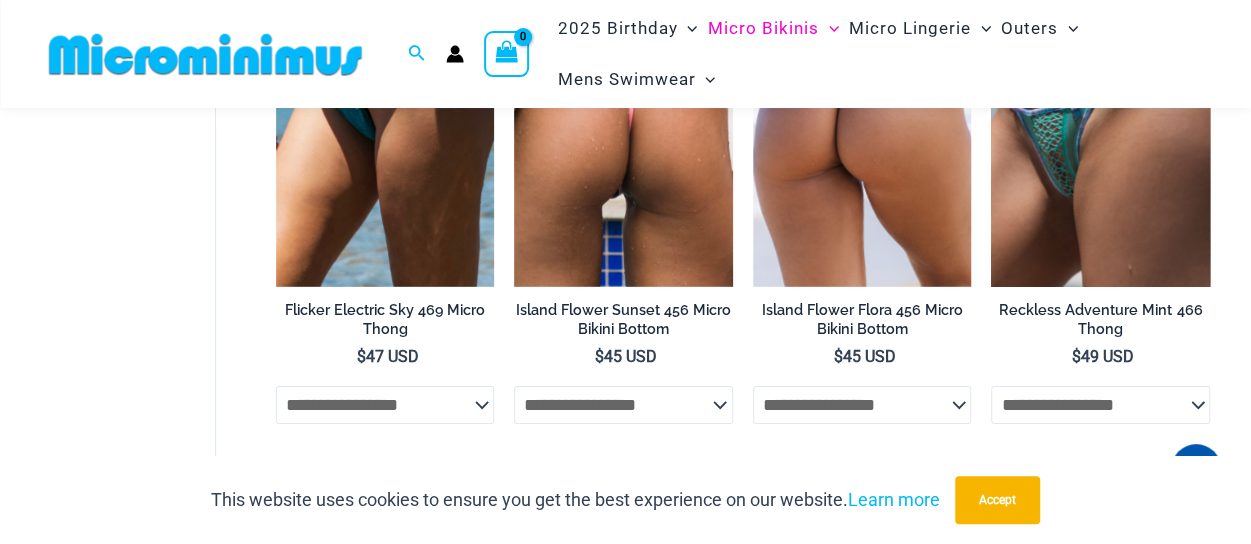 click on "**********" 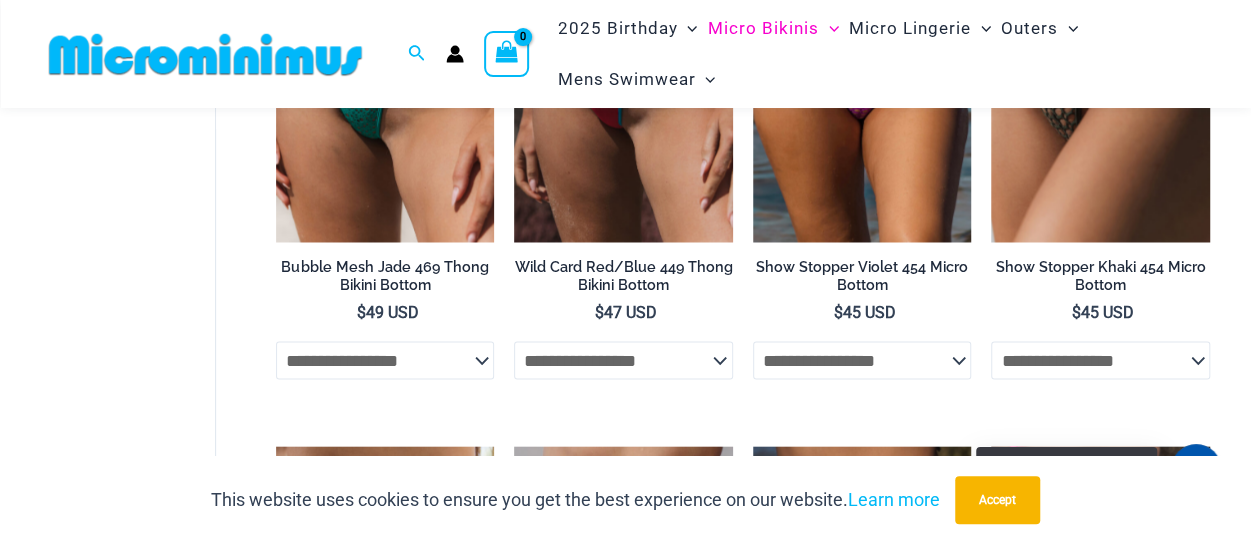 scroll, scrollTop: 1975, scrollLeft: 0, axis: vertical 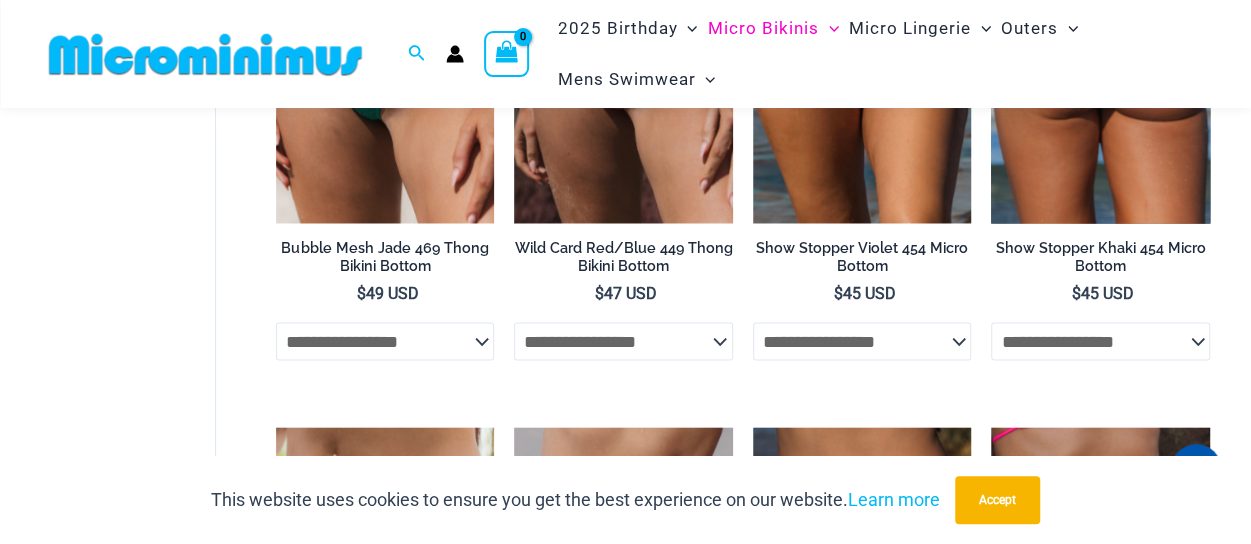 click on "**********" 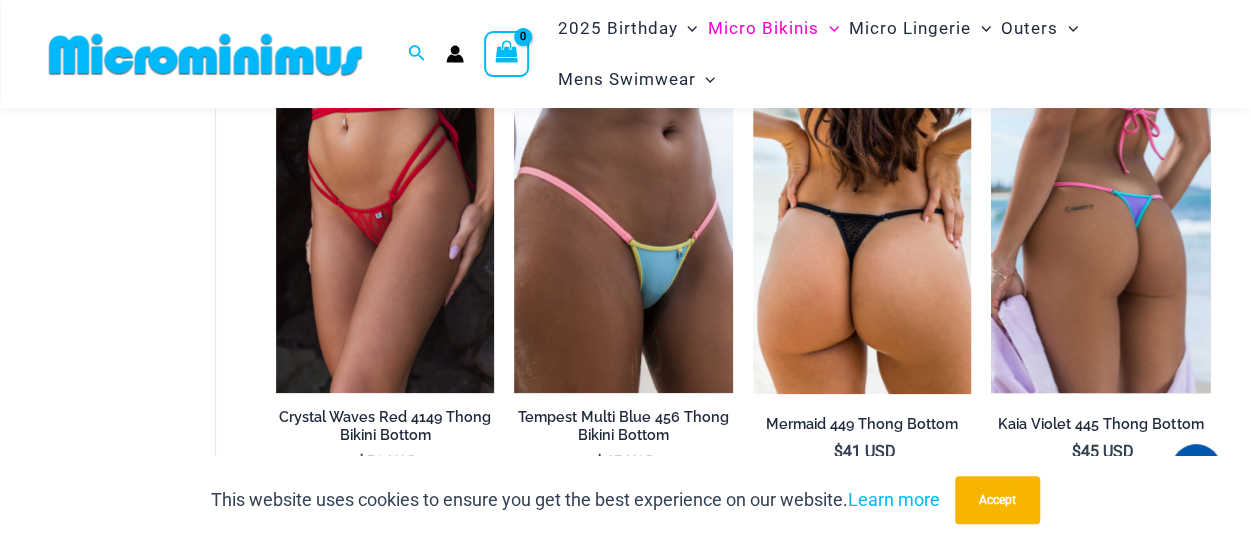 scroll, scrollTop: 300, scrollLeft: 0, axis: vertical 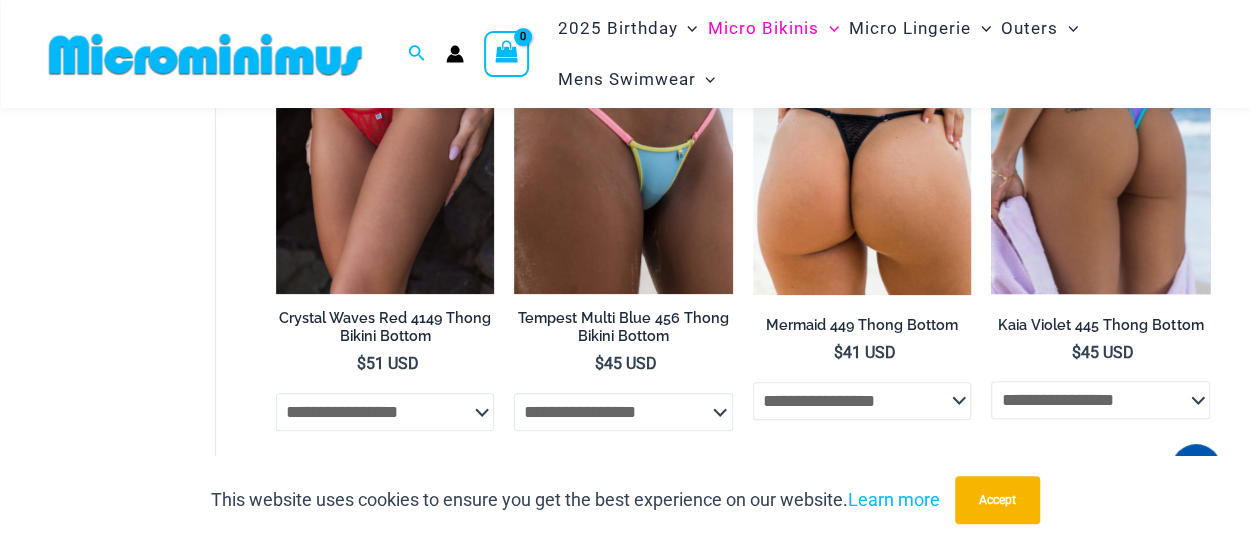 click on "**********" 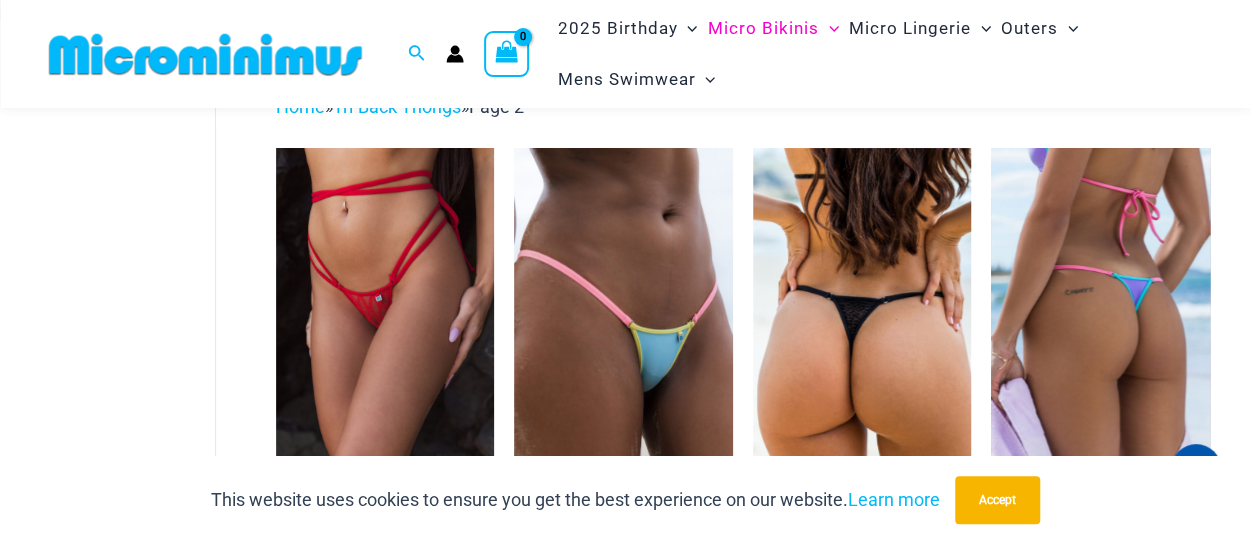 scroll, scrollTop: 100, scrollLeft: 0, axis: vertical 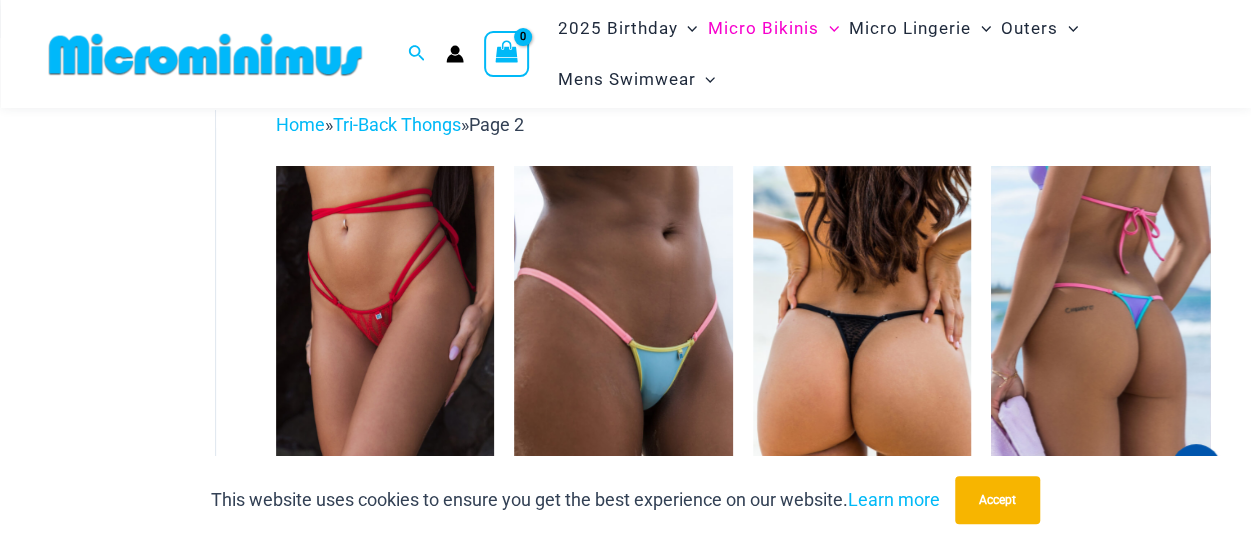 click at bounding box center [1100, 330] 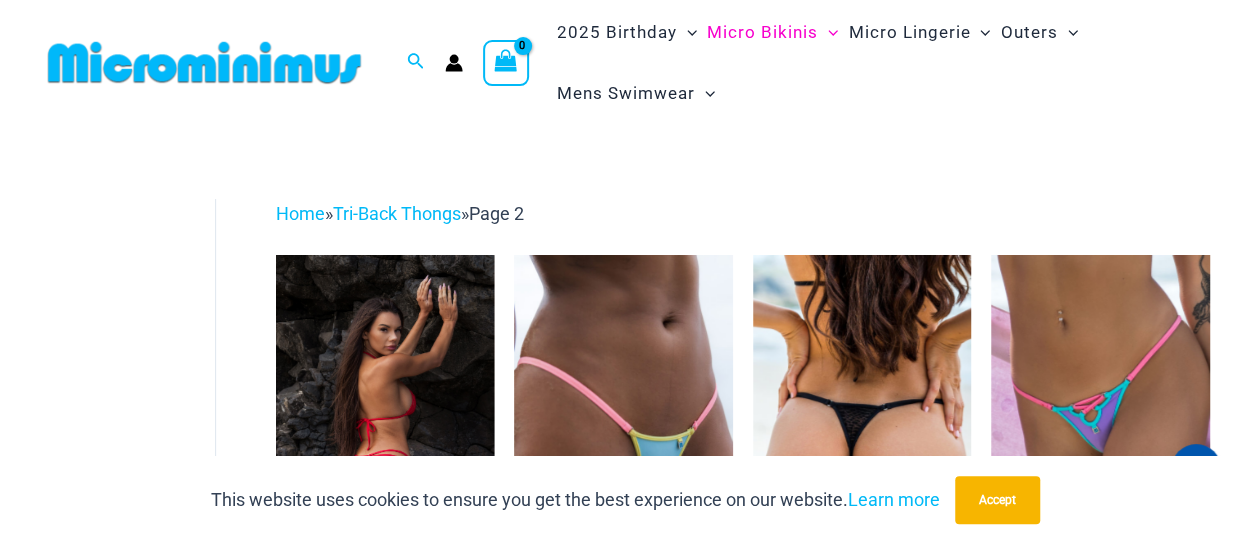 scroll, scrollTop: 0, scrollLeft: 0, axis: both 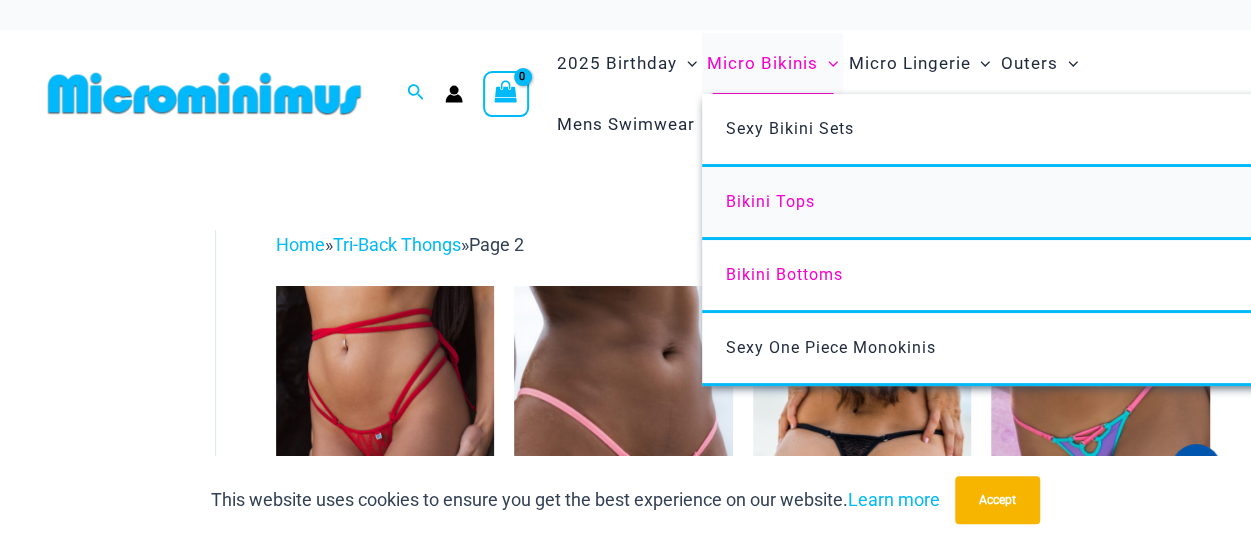 click on "Bikini Tops" at bounding box center (770, 201) 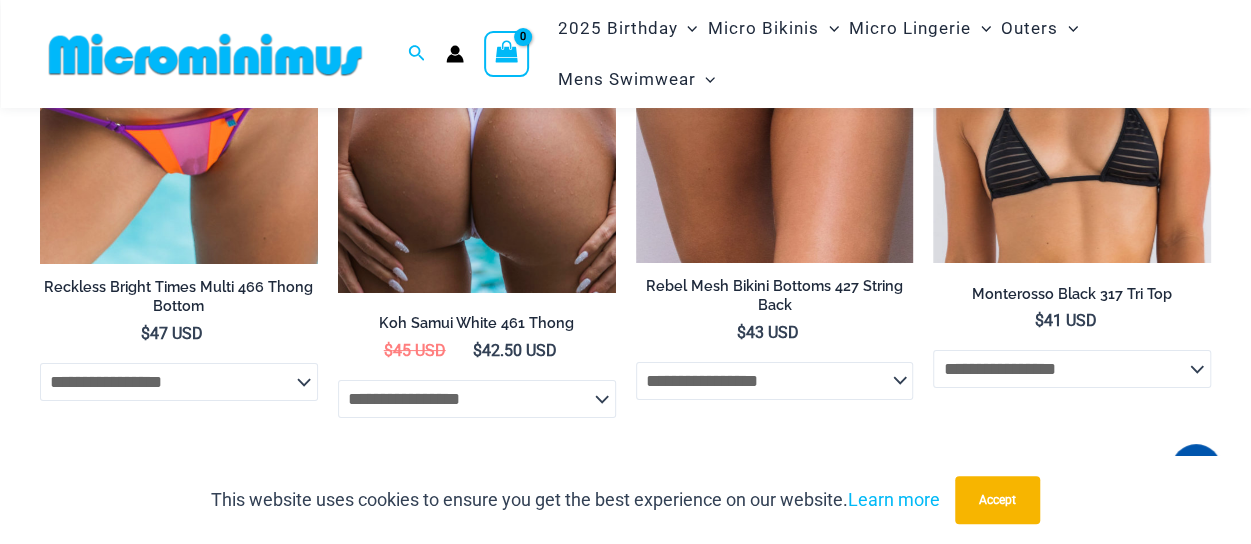 scroll, scrollTop: 3783, scrollLeft: 0, axis: vertical 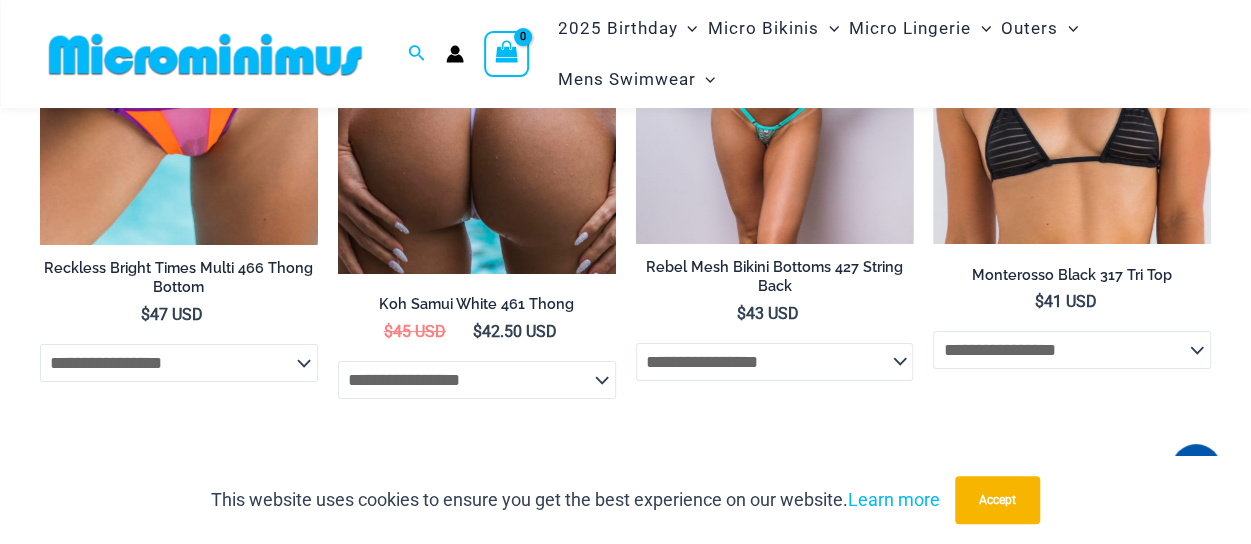 click on "**********" 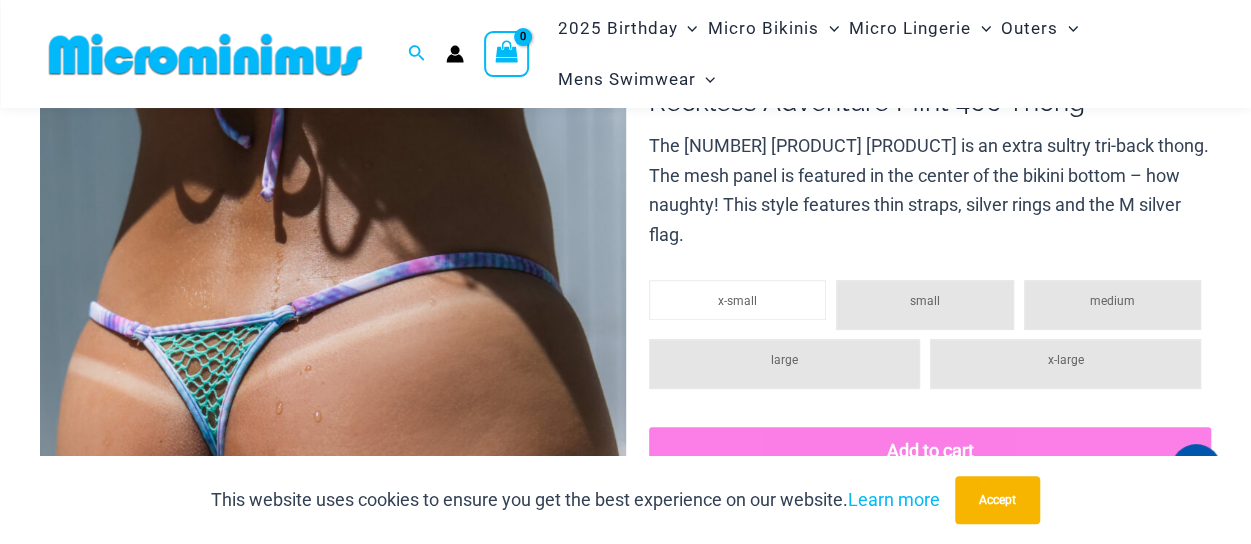 scroll, scrollTop: 183, scrollLeft: 0, axis: vertical 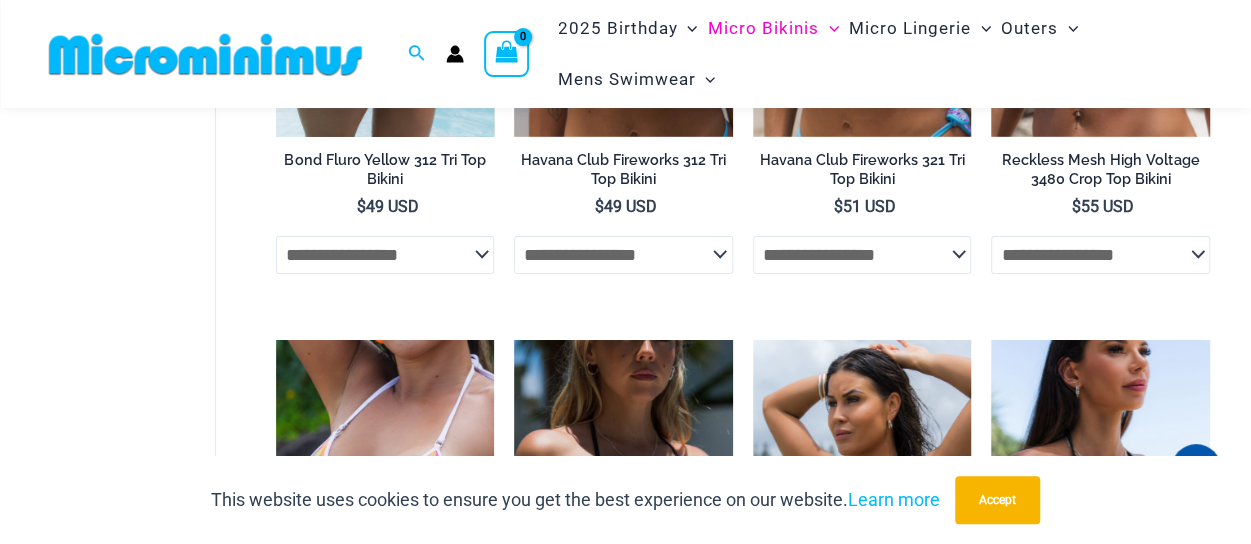 click on "**********" 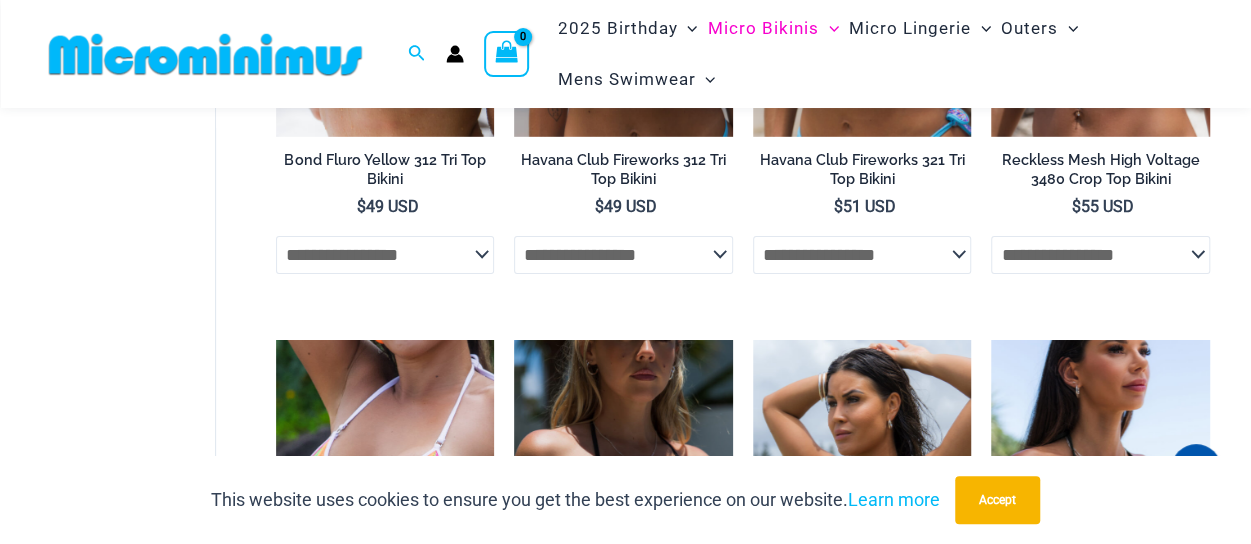 click on "Home  »  The Micro Bikini Shop  »  Micro Bikini Tops
Dare to bare with the Microminimus micro bikini top. It’s bold. It’s stylish. It’s all the rage. Mesh designs? Check. Sheer when wet? Absolutely. This isn’t just swimwear, it’s a statement. Let’s dive in!
Bikini Tri-Tops
Classic and chic. Minimal design, maximum impact. Size is all about coverage; the bigger the size, the bigger the triangle. Versatile? You bet. Tri-tops are the go-to for bikini lovers everywhere.
Halter Top
Supportive and stylish. Ideal for those needing a little extra. Function meets fashion in these must-haves.
Crop Tops
These sassy, midriff-flaunting micro bikini tops are tight, short, and oh-so-chic. Perfect for turning up the heat, whether you’re on the beach or the dance floor.
Underwire Bikini Tops
These micro bikini tops are here to lift you up. Literally. Perfect for the bigger bust. Offering the lift, push, and support you need." at bounding box center [712, -485] 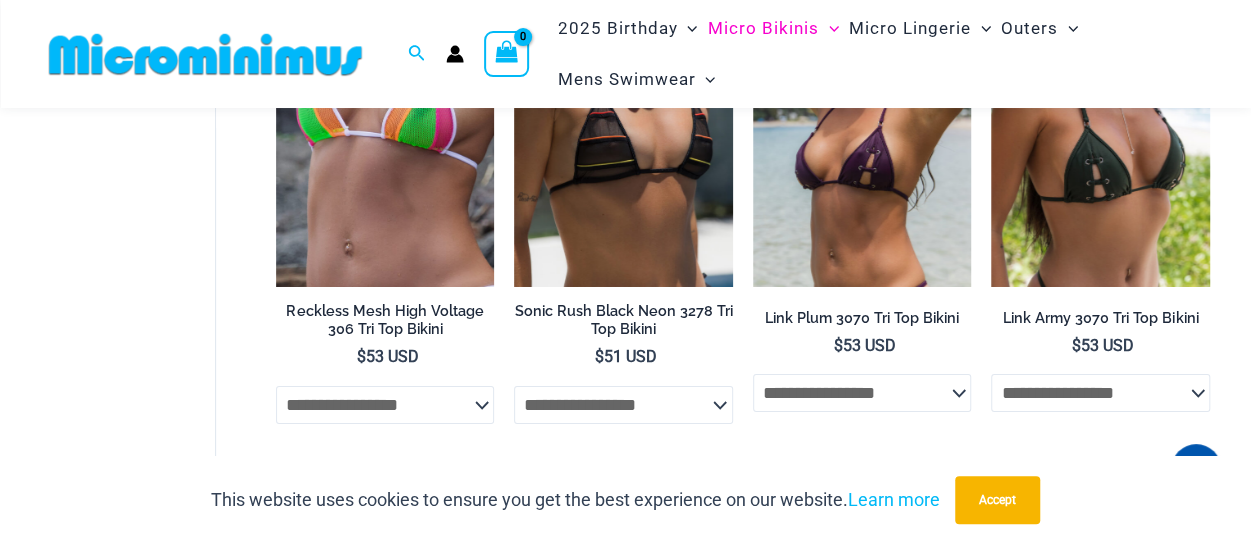 scroll, scrollTop: 3592, scrollLeft: 0, axis: vertical 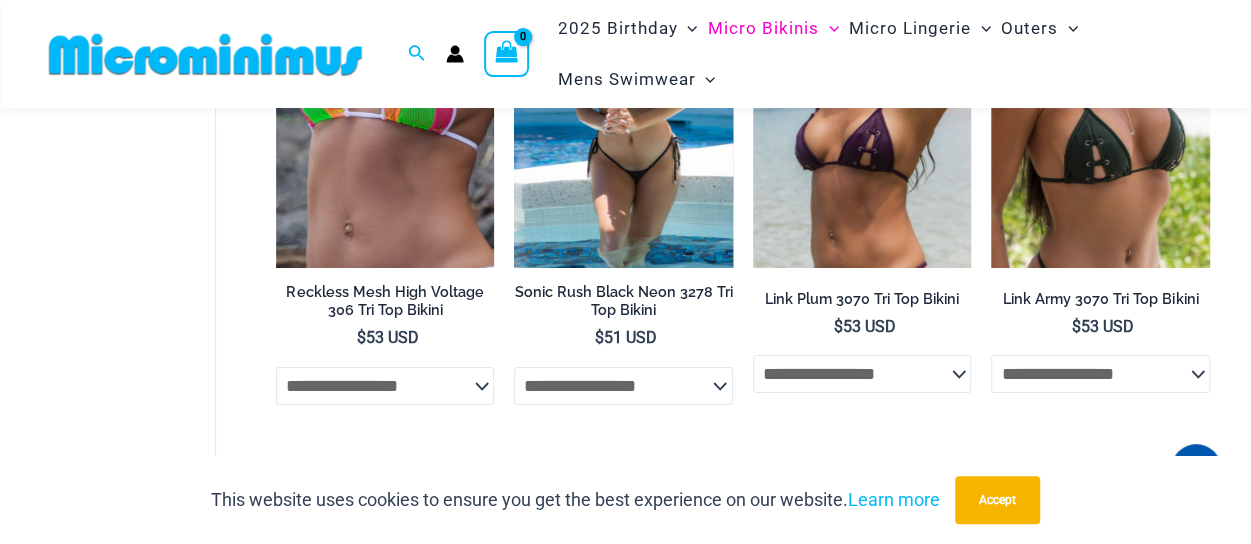click on "**********" 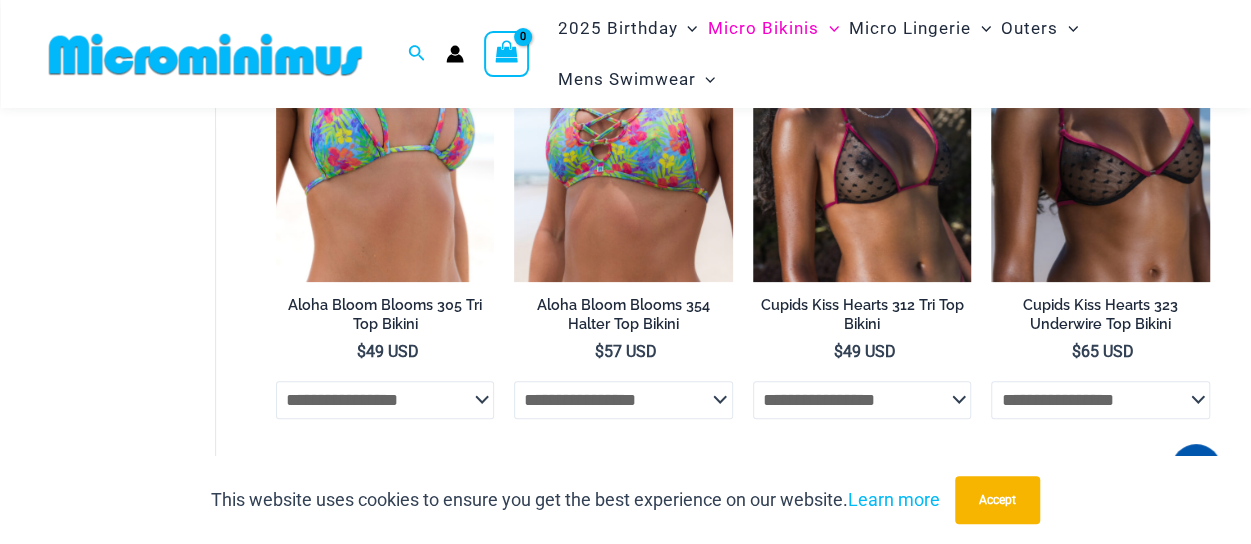 scroll, scrollTop: 4092, scrollLeft: 0, axis: vertical 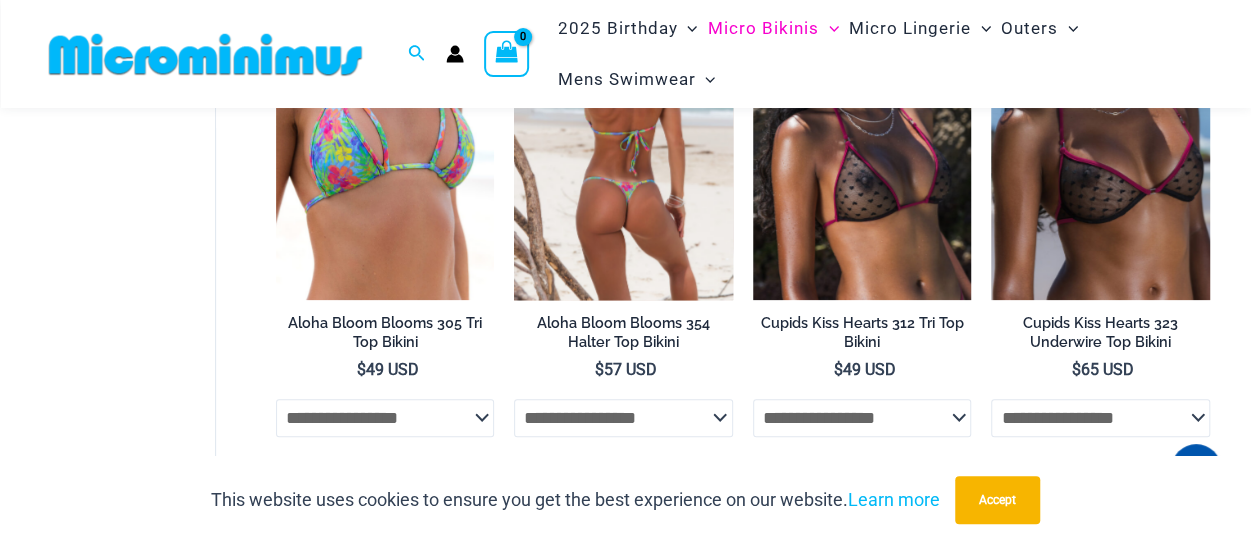 click on "**********" 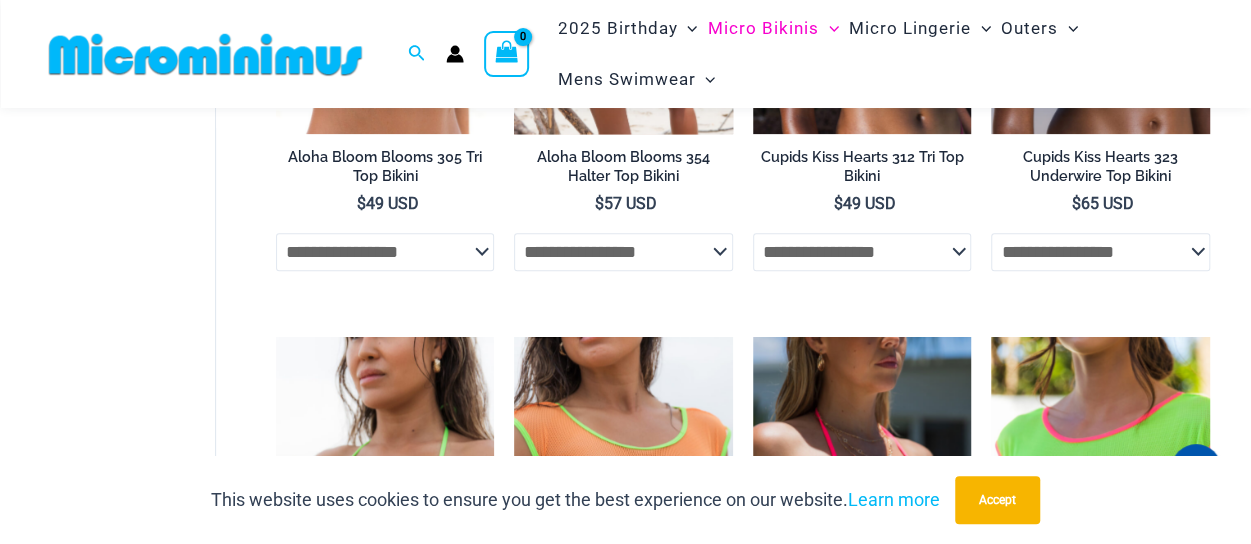 scroll, scrollTop: 4292, scrollLeft: 0, axis: vertical 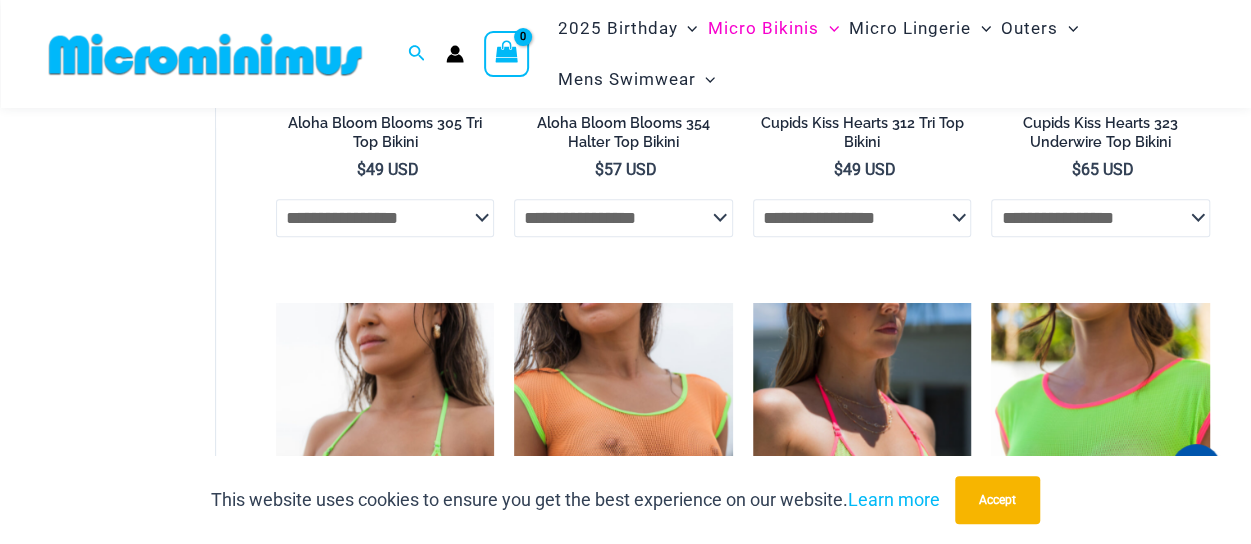 click on "**********" 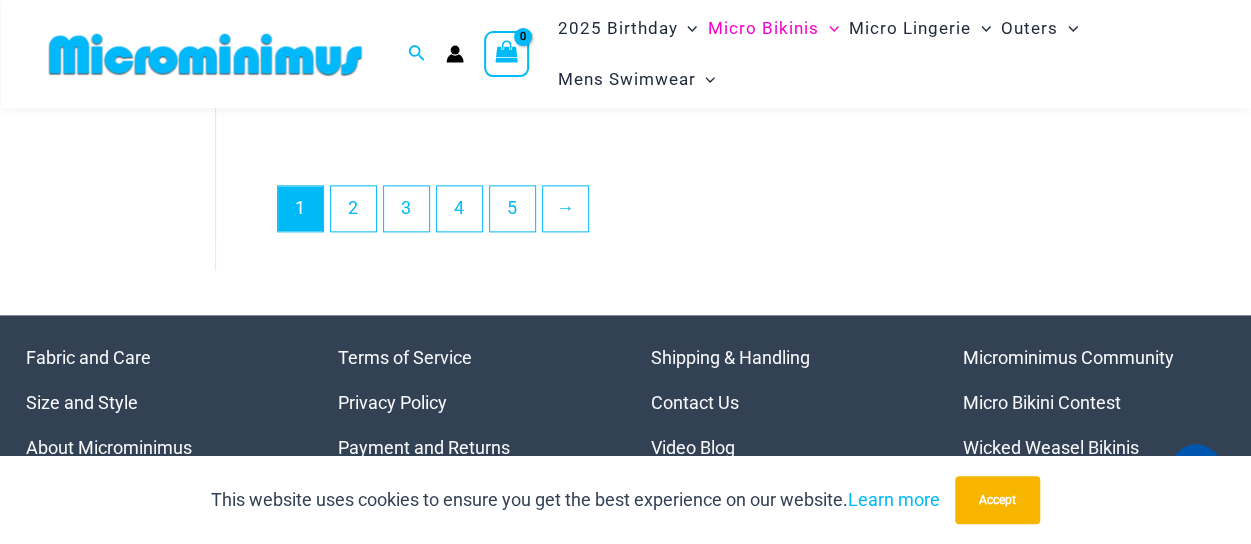 scroll, scrollTop: 4992, scrollLeft: 0, axis: vertical 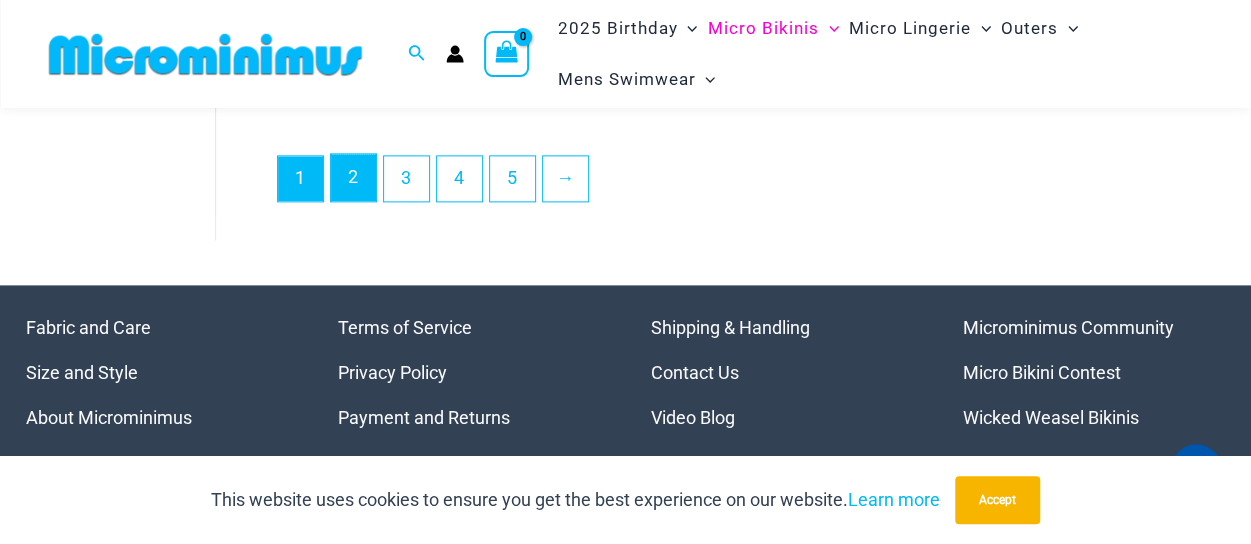click on "2" at bounding box center [353, 177] 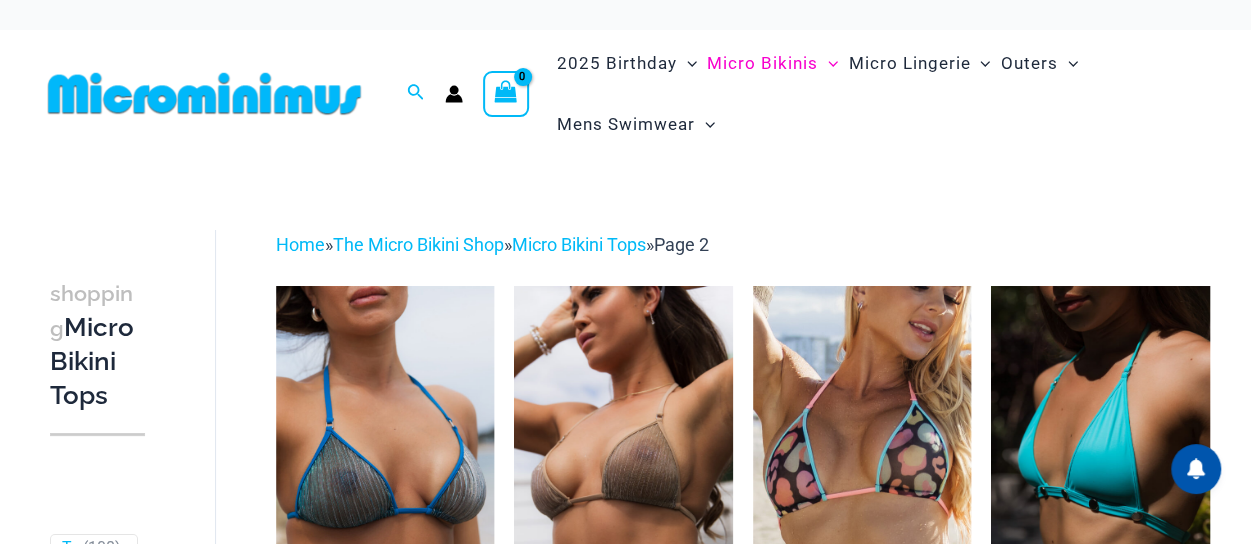 scroll, scrollTop: 72, scrollLeft: 0, axis: vertical 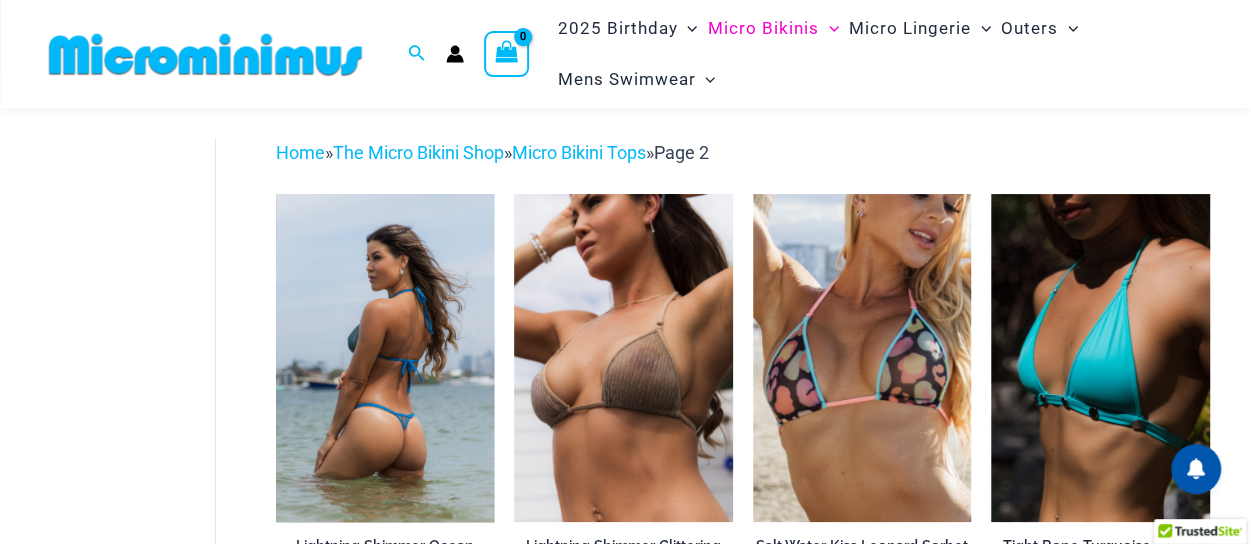 click on "**********" 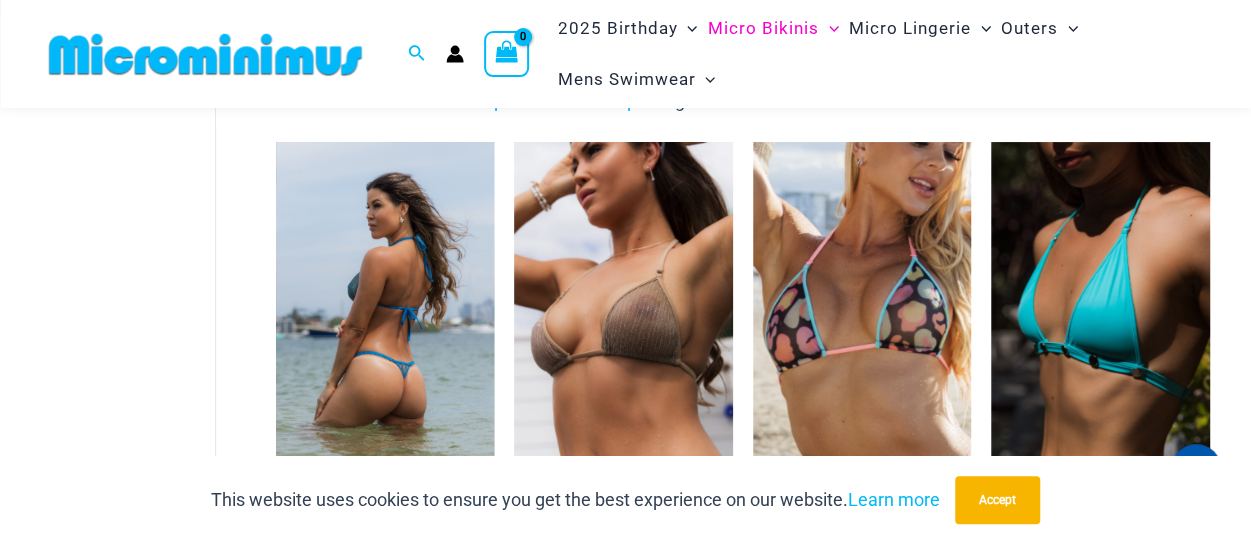 scroll, scrollTop: 100, scrollLeft: 0, axis: vertical 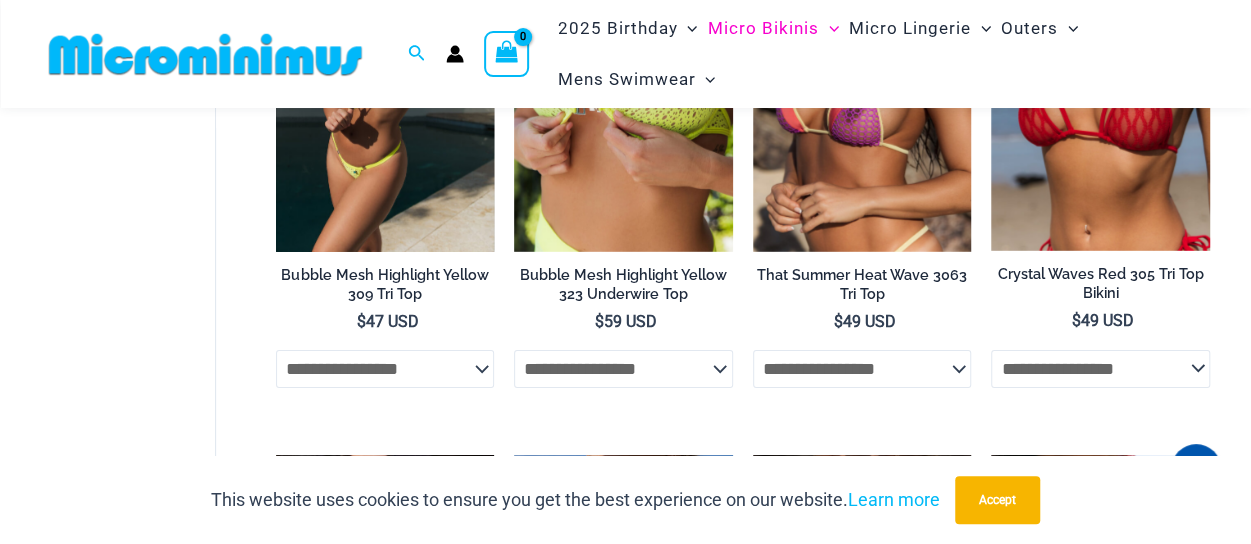 click on "**********" 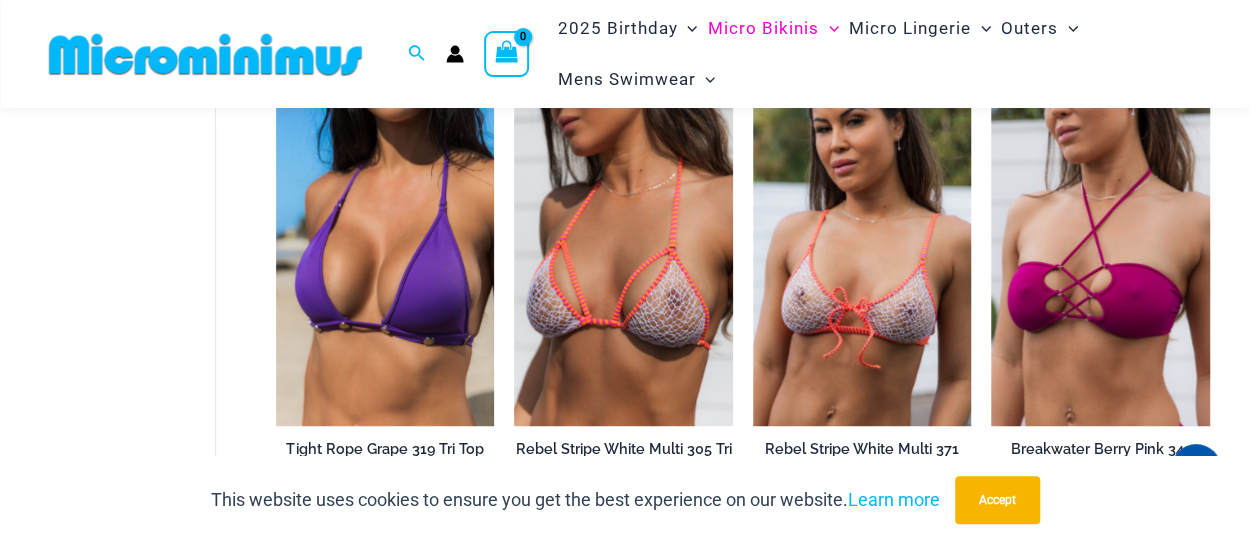 scroll, scrollTop: 800, scrollLeft: 0, axis: vertical 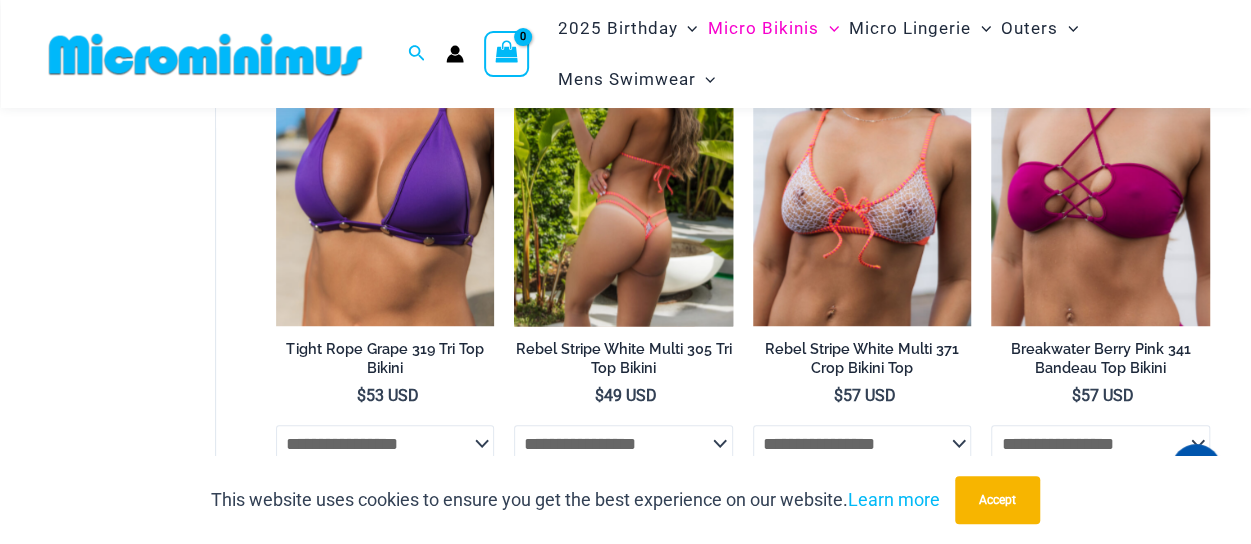 click on "**********" 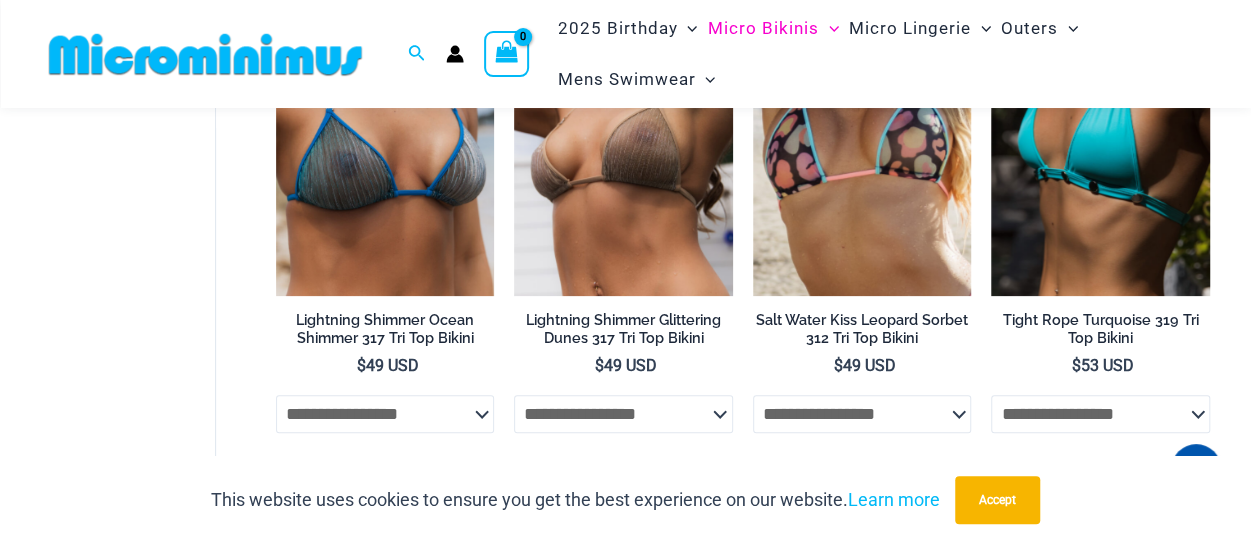 scroll, scrollTop: 300, scrollLeft: 0, axis: vertical 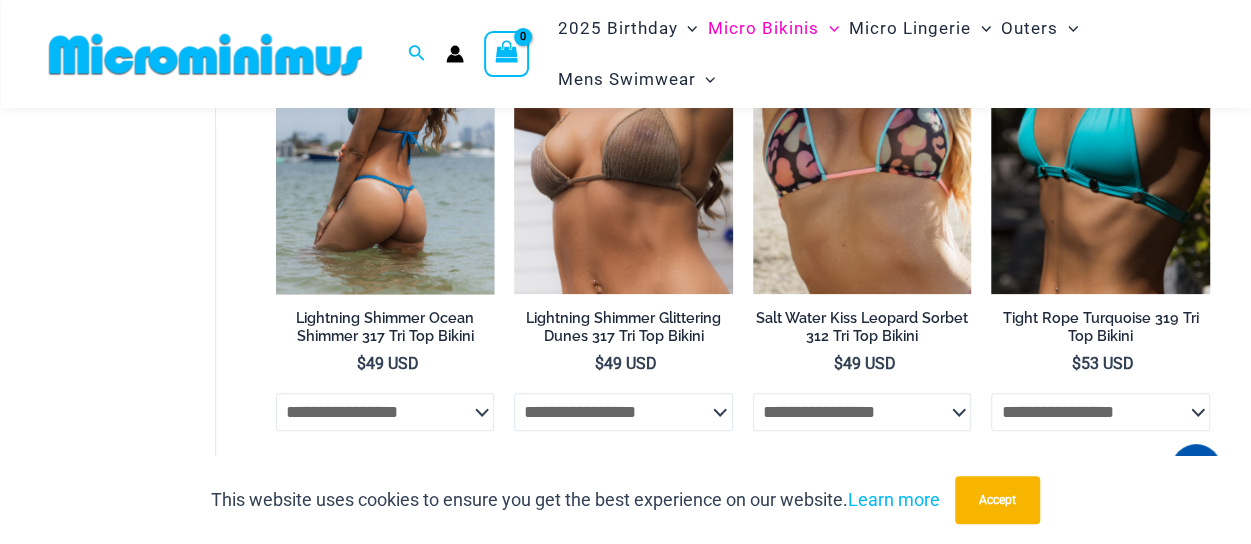 click on "**********" 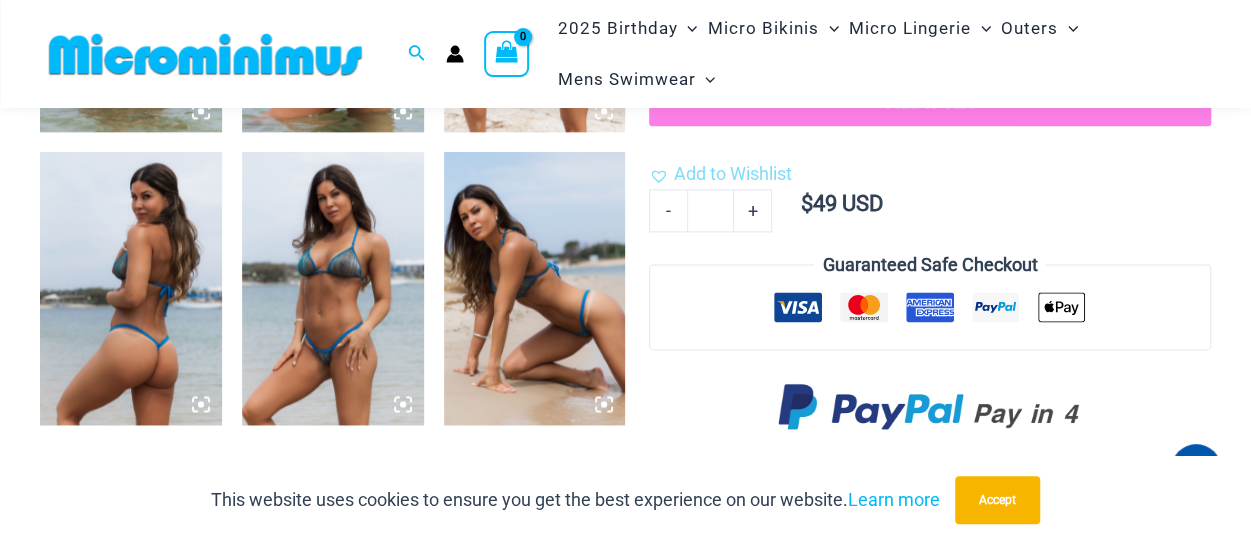 scroll, scrollTop: 1294, scrollLeft: 0, axis: vertical 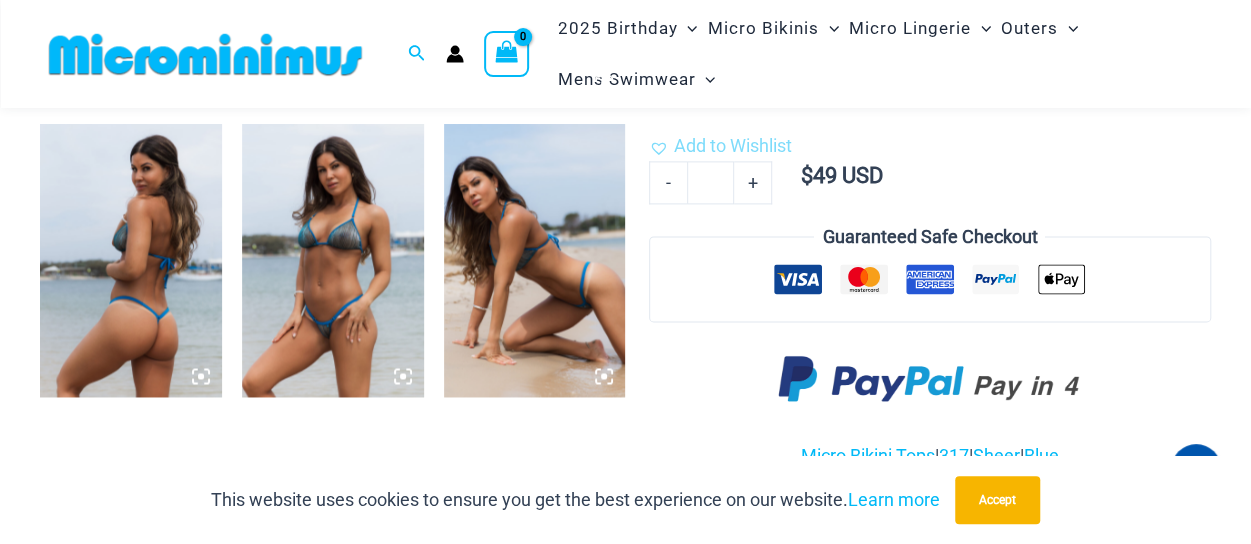 click at bounding box center (333, 260) 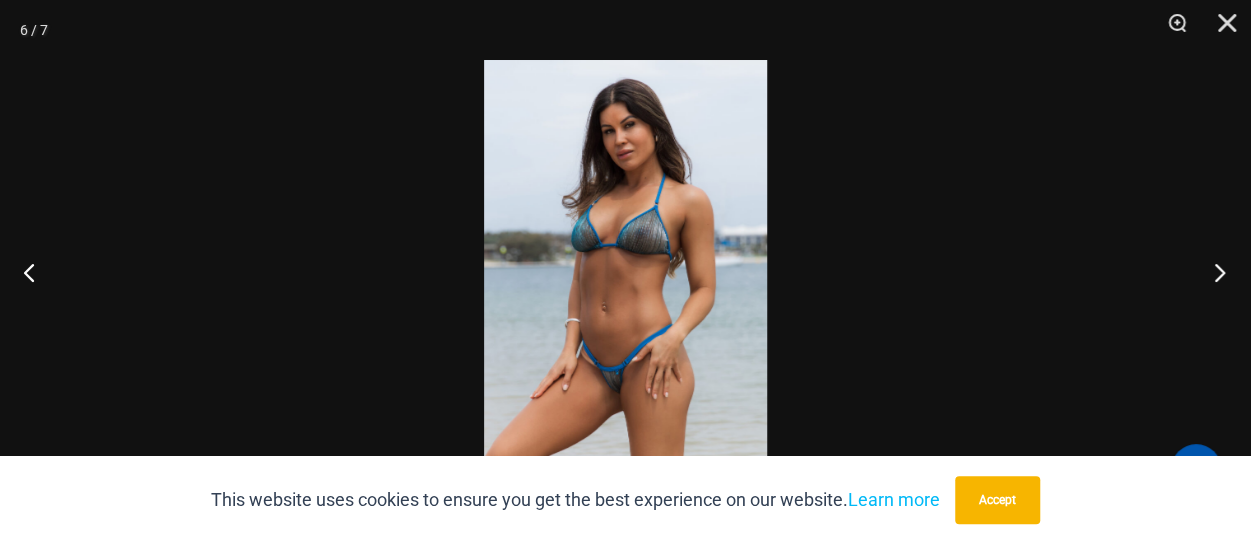 click at bounding box center [1213, 272] 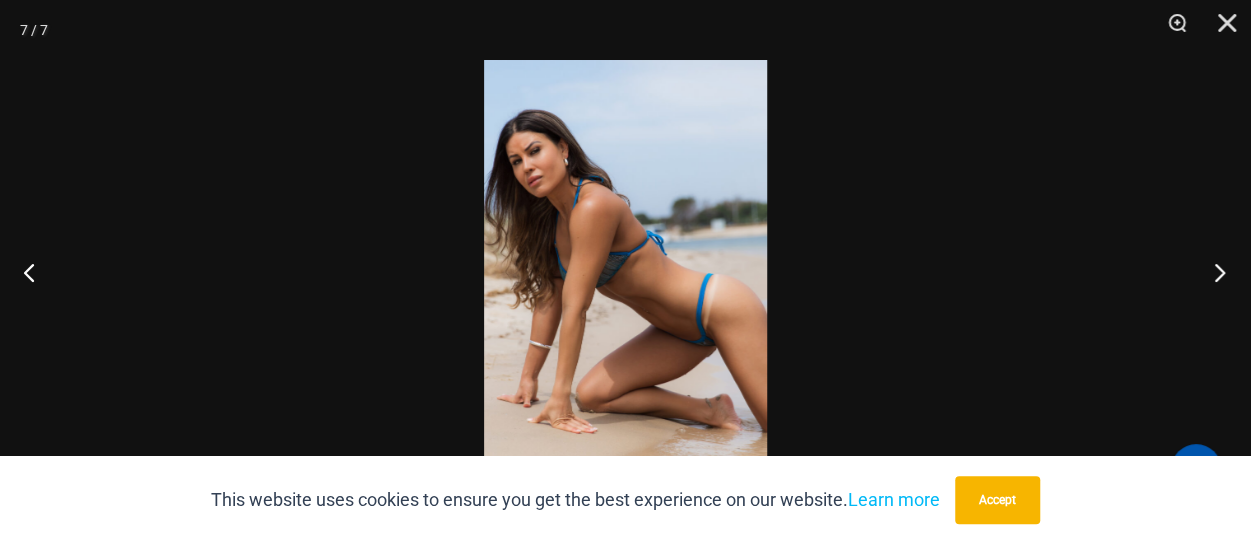 click at bounding box center [1213, 272] 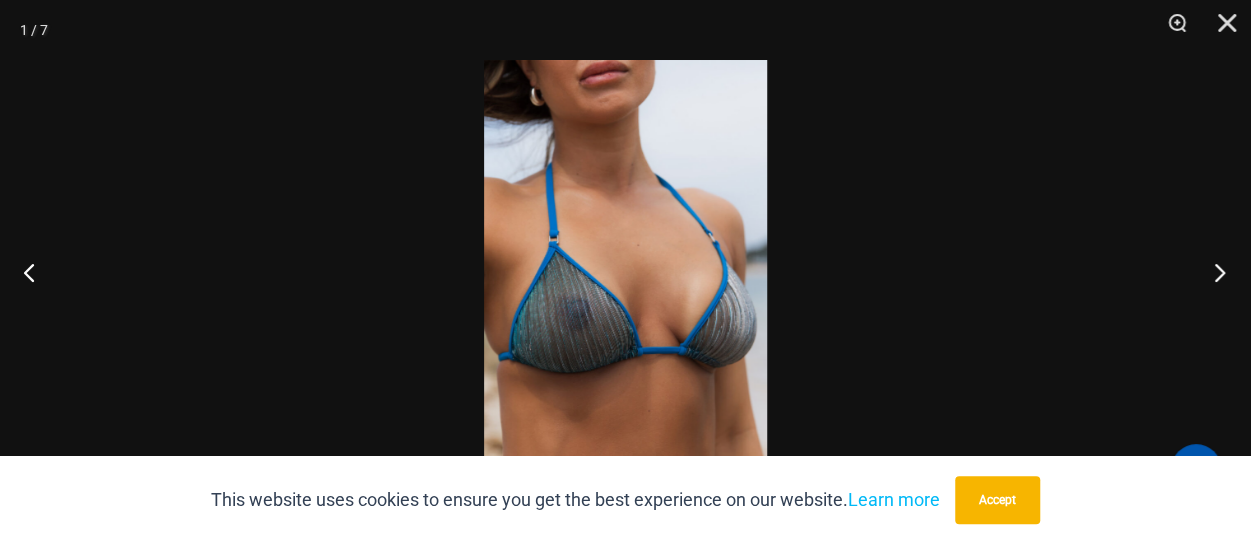 click at bounding box center [1213, 272] 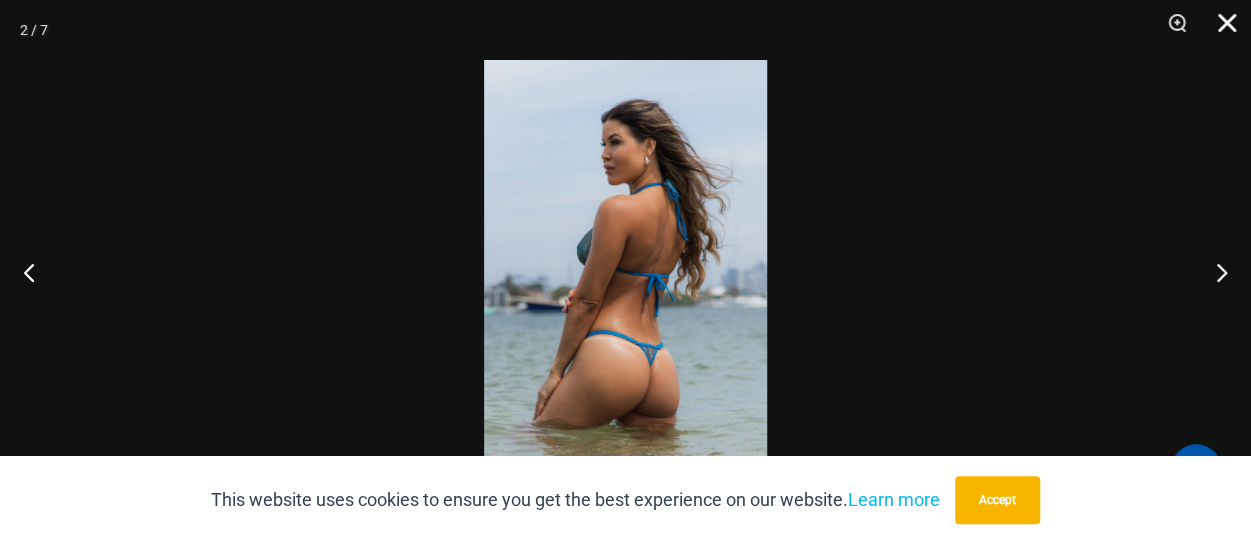 click at bounding box center [1220, 30] 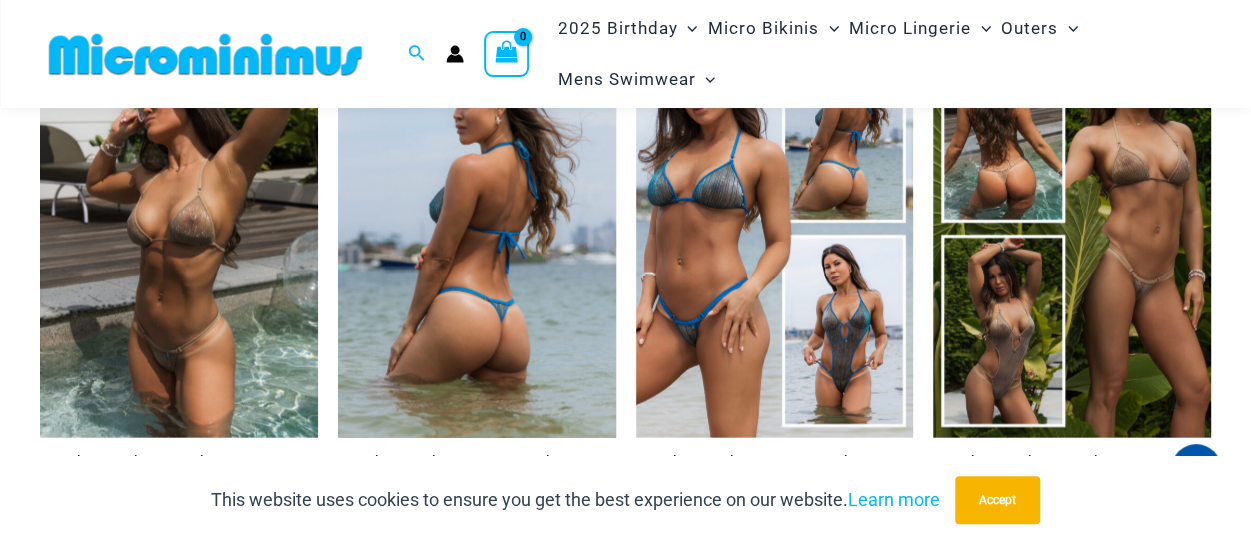 scroll, scrollTop: 2394, scrollLeft: 0, axis: vertical 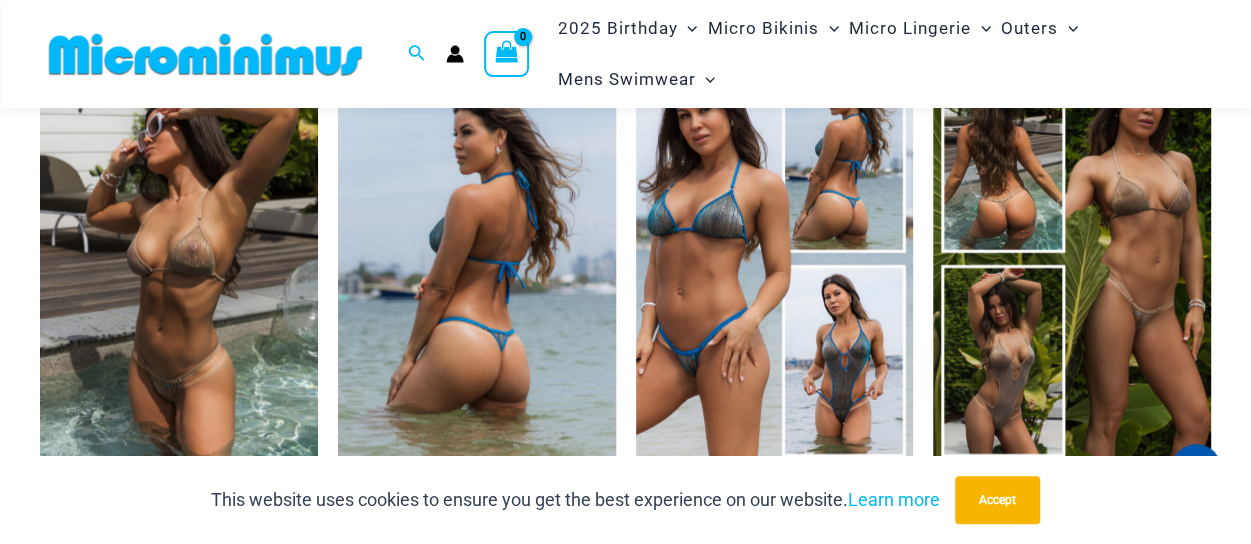 click at bounding box center [477, 260] 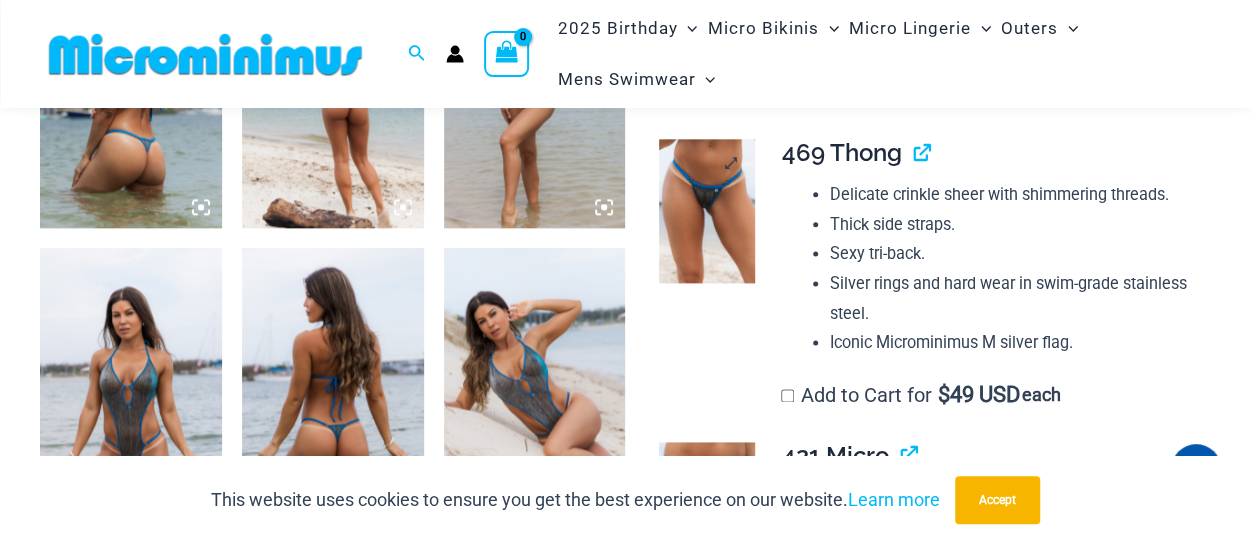 scroll, scrollTop: 1198, scrollLeft: 0, axis: vertical 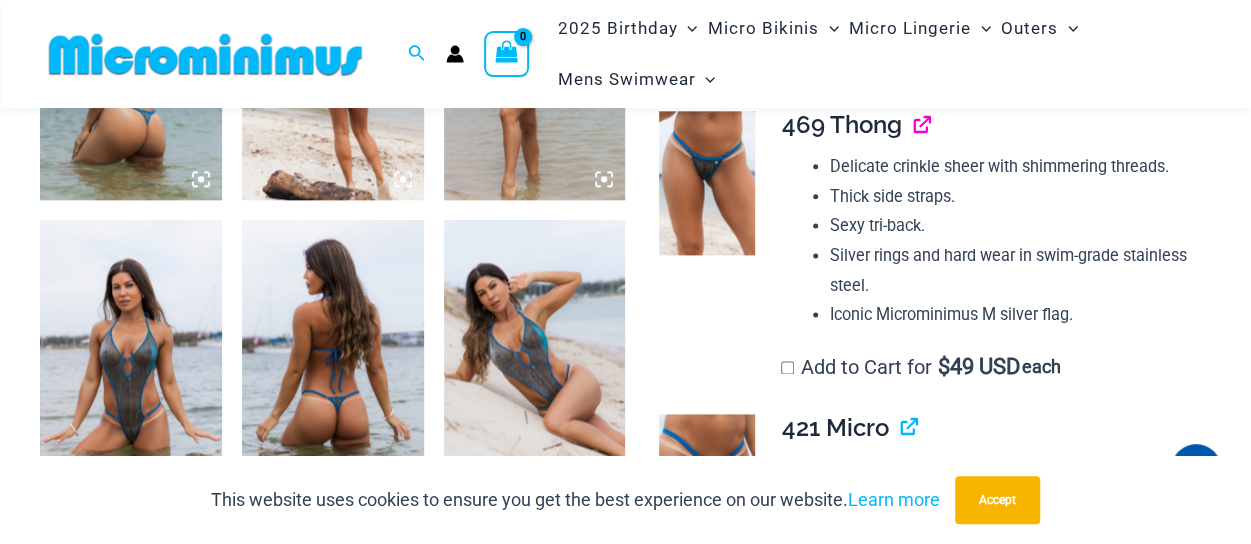 click at bounding box center [913, 124] 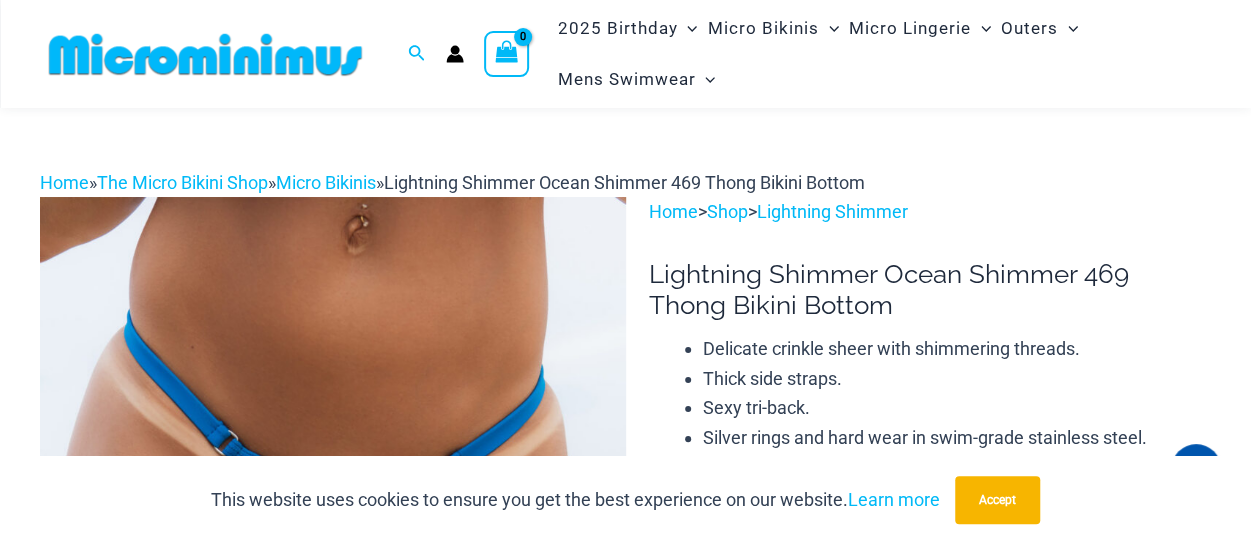scroll, scrollTop: 0, scrollLeft: 0, axis: both 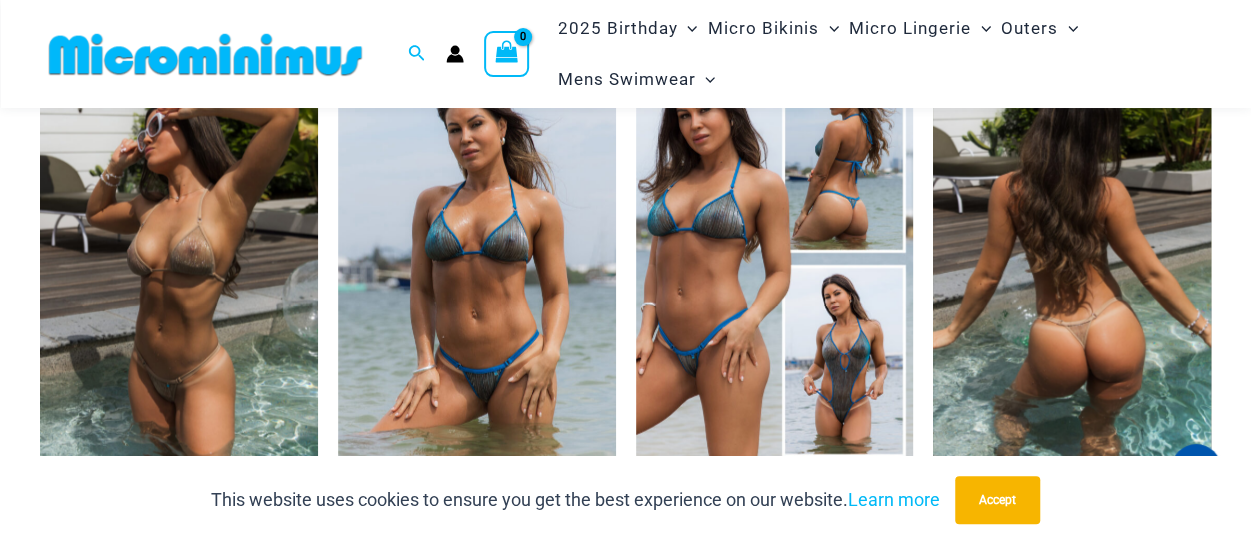 click at bounding box center [1072, 260] 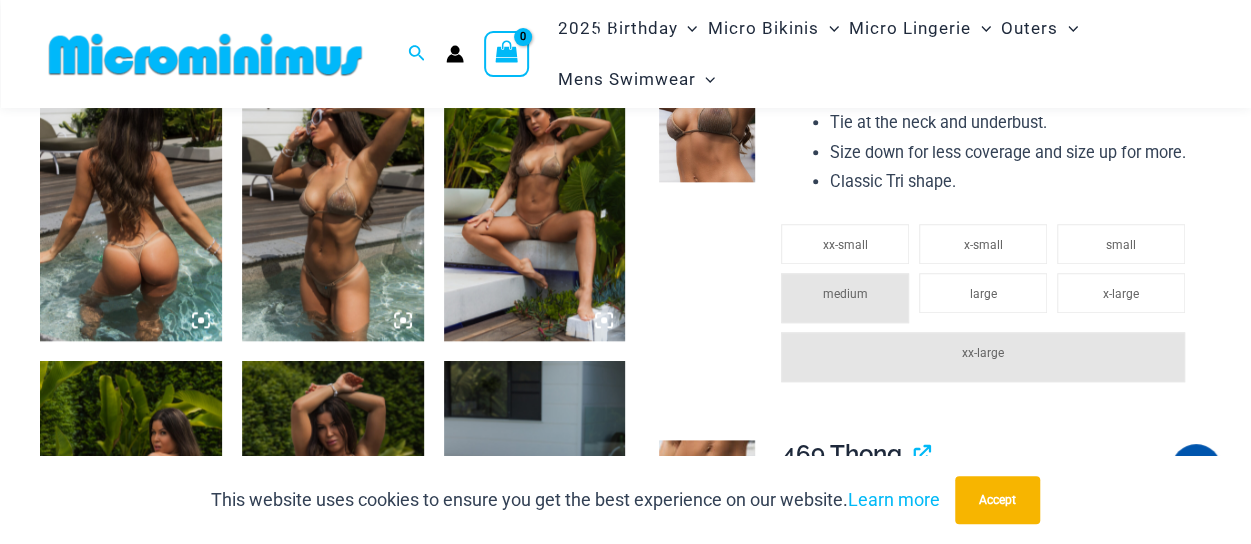 scroll, scrollTop: 1100, scrollLeft: 0, axis: vertical 